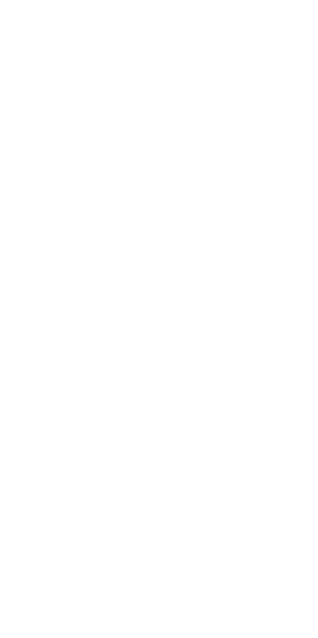 scroll, scrollTop: 0, scrollLeft: 0, axis: both 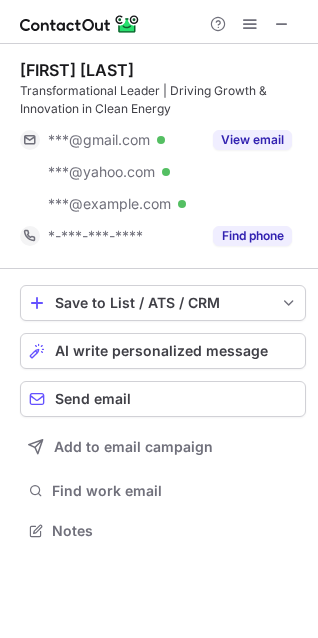 click on "Scott McGaraghan Transformational Leader | Driving Growth & Innovation in Clean Energy ***@gmail.com Verified ***@yahoo.com Verified ***@energy-solution.com Verified View email *-***-***-**** Find phone" at bounding box center [163, 156] 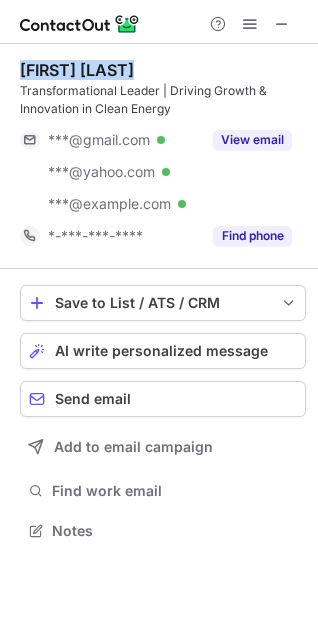 click on "Scott McGaraghan Transformational Leader | Driving Growth & Innovation in Clean Energy ***@gmail.com Verified ***@yahoo.com Verified ***@energy-solution.com Verified View email *-***-***-**** Find phone" at bounding box center (163, 156) 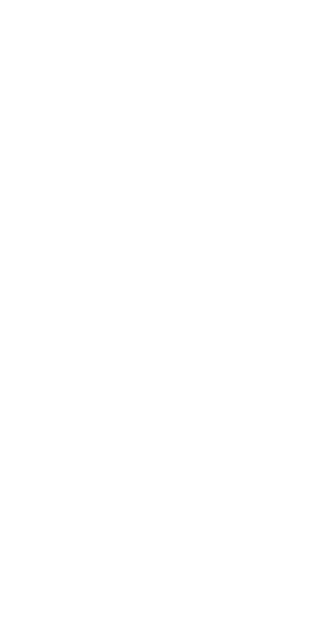 scroll, scrollTop: 0, scrollLeft: 0, axis: both 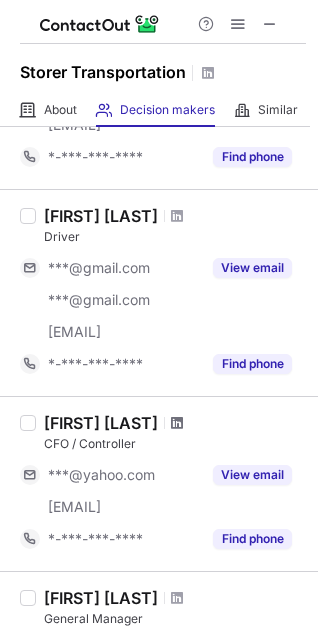 click at bounding box center (177, 423) 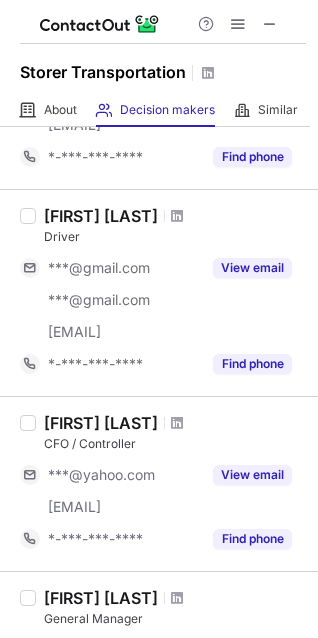 scroll, scrollTop: 1192, scrollLeft: 0, axis: vertical 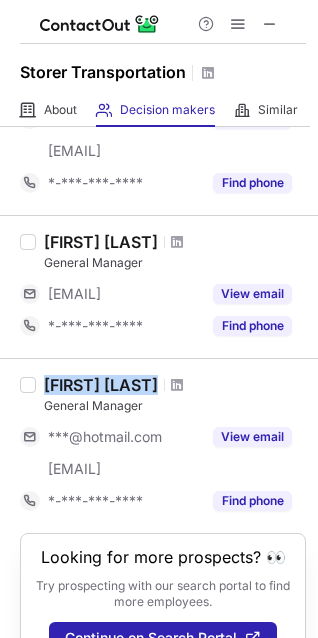 drag, startPoint x: 44, startPoint y: 378, endPoint x: 103, endPoint y: 382, distance: 59.135437 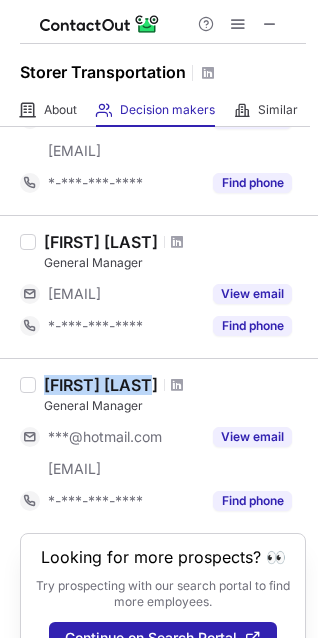 copy on "Cathy Metcalf" 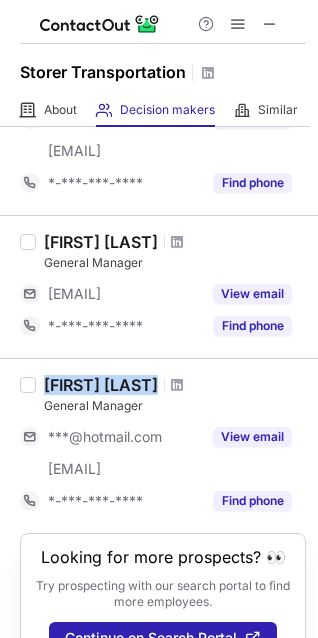 copy on "Cathy Metcalfe" 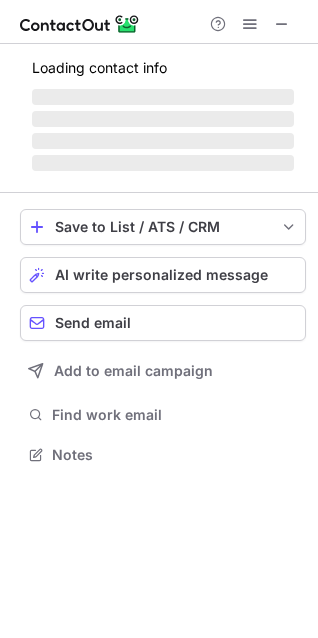 scroll, scrollTop: 10, scrollLeft: 9, axis: both 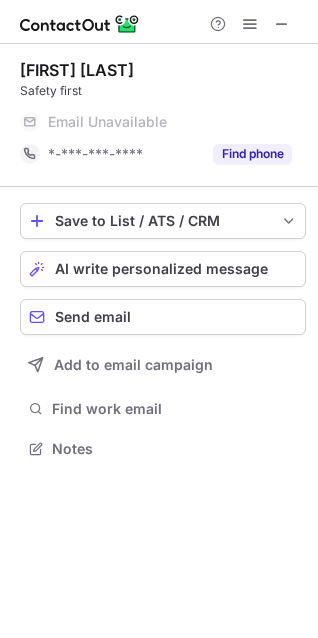 click on "Safety first" at bounding box center [163, 91] 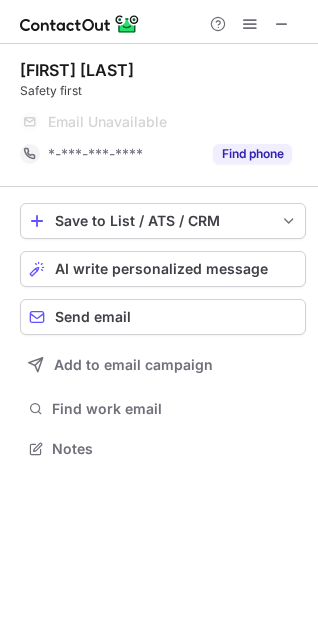 click on "[FIRST] [LAST]" at bounding box center (77, 70) 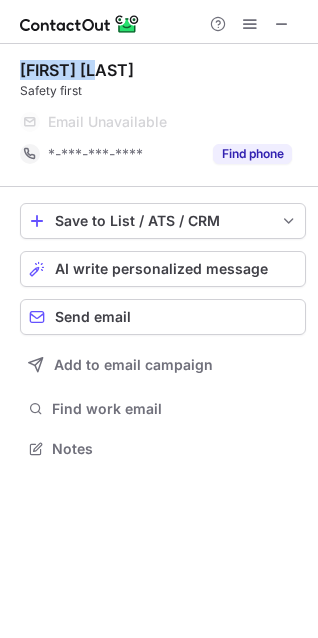 click on "Alejandro Rivas" at bounding box center (77, 70) 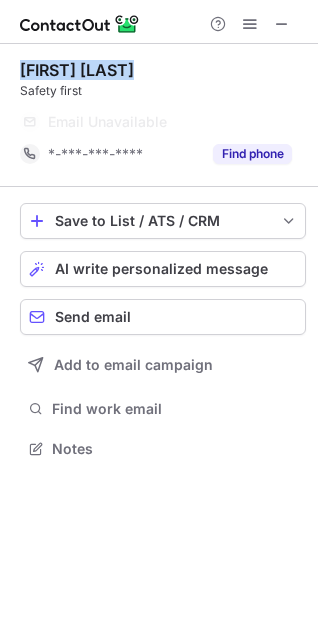 click on "Alejandro Rivas" at bounding box center (77, 70) 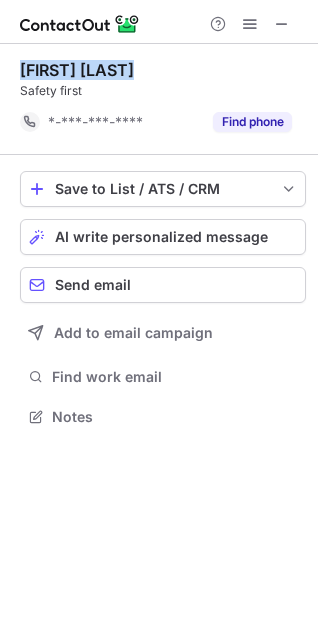 scroll, scrollTop: 402, scrollLeft: 318, axis: both 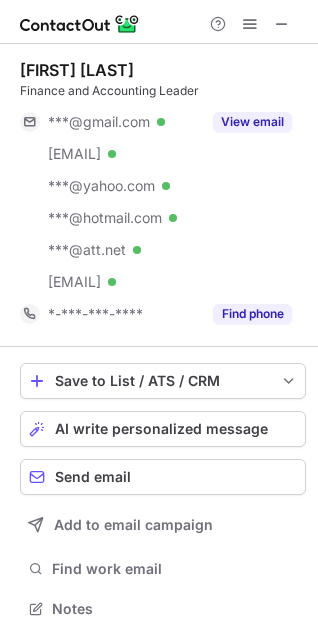 click on "Brian Arkenau" at bounding box center [77, 70] 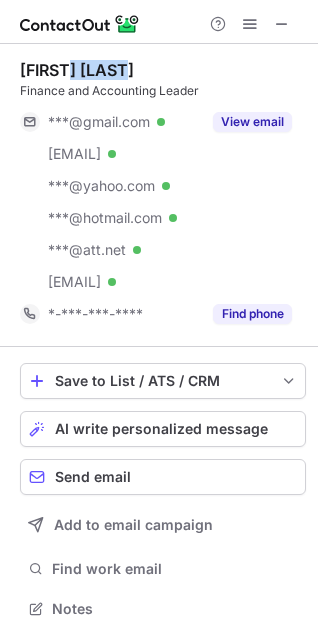 click on "Brian Arkenau" at bounding box center [77, 70] 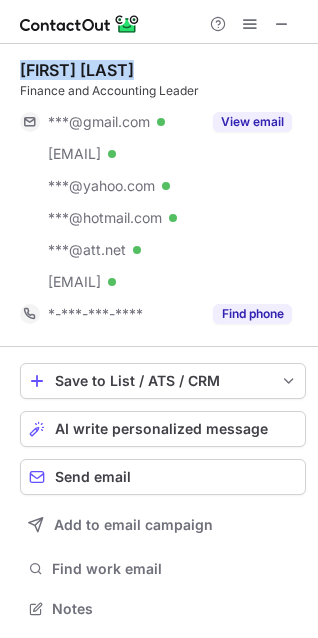 click on "Brian Arkenau" at bounding box center (77, 70) 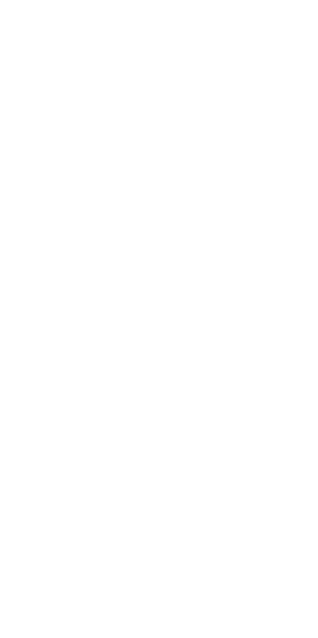 scroll, scrollTop: 0, scrollLeft: 0, axis: both 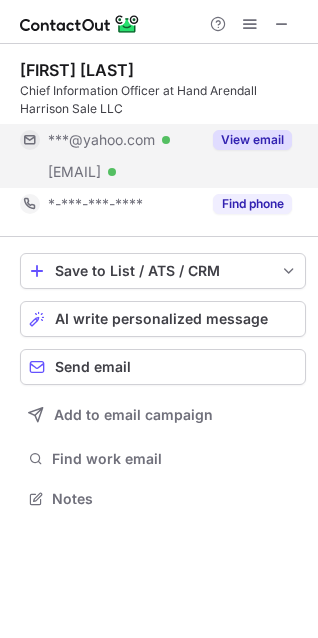 click on "View email" at bounding box center [252, 140] 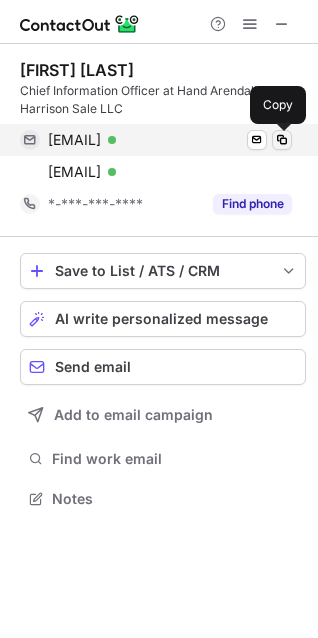 click at bounding box center (282, 140) 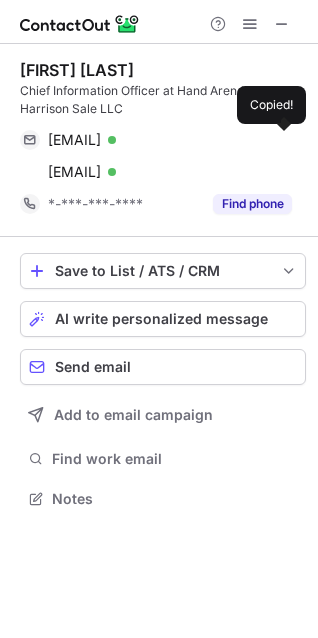 type 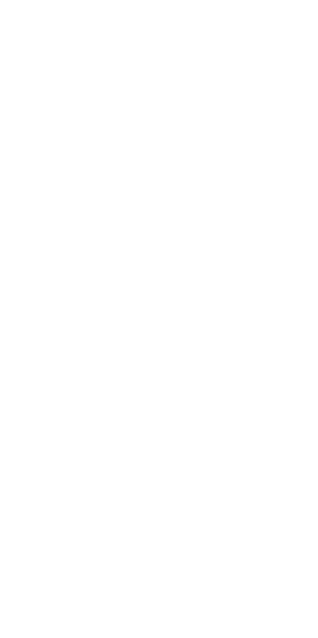 scroll, scrollTop: 0, scrollLeft: 0, axis: both 